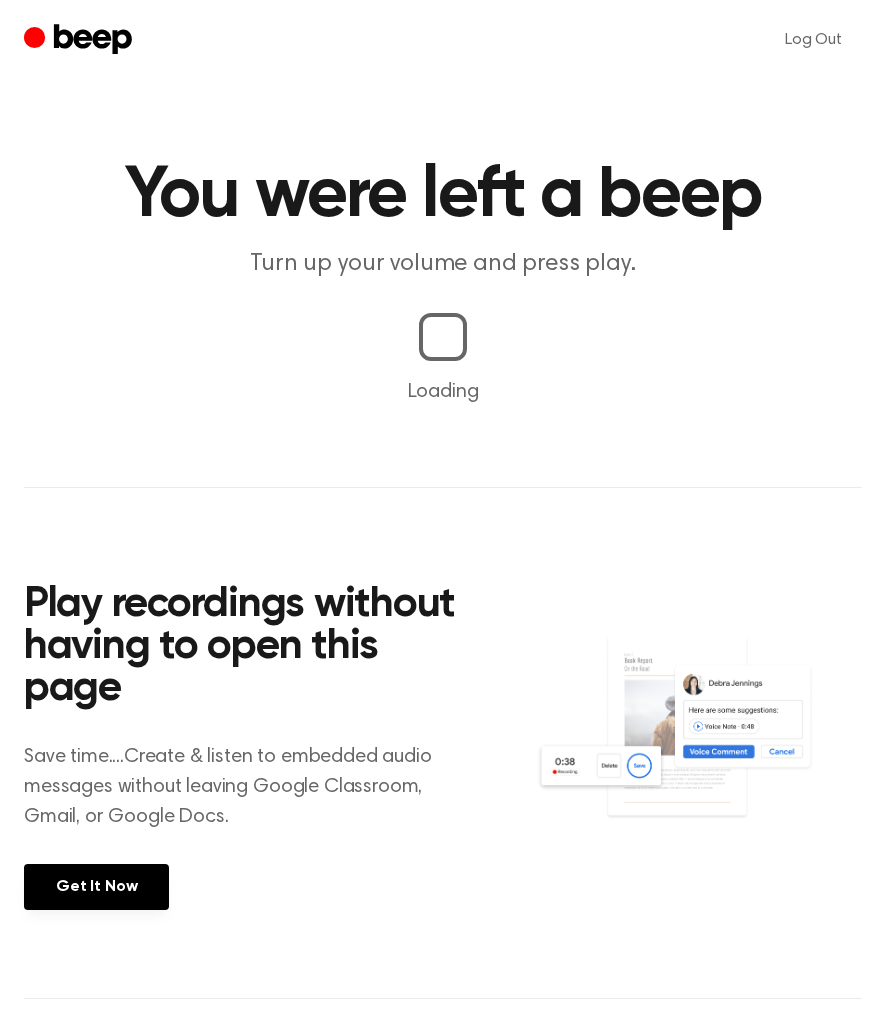 scroll, scrollTop: 0, scrollLeft: 0, axis: both 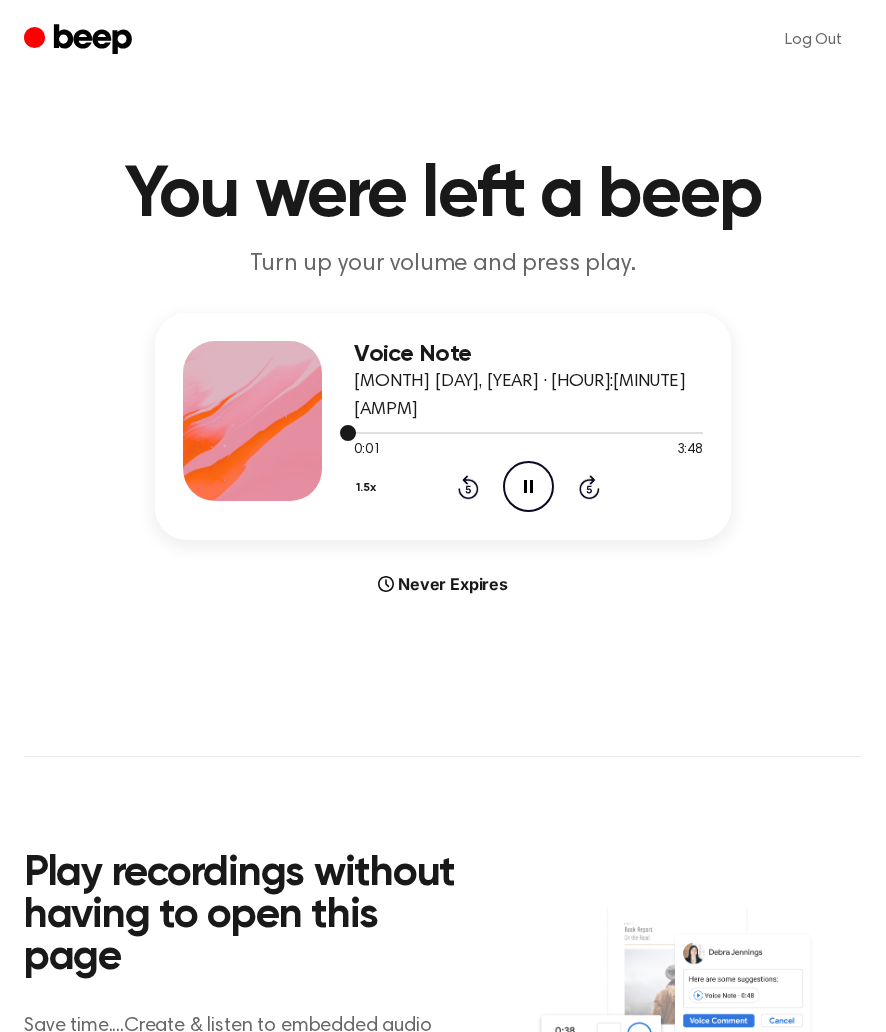 click at bounding box center (528, 433) 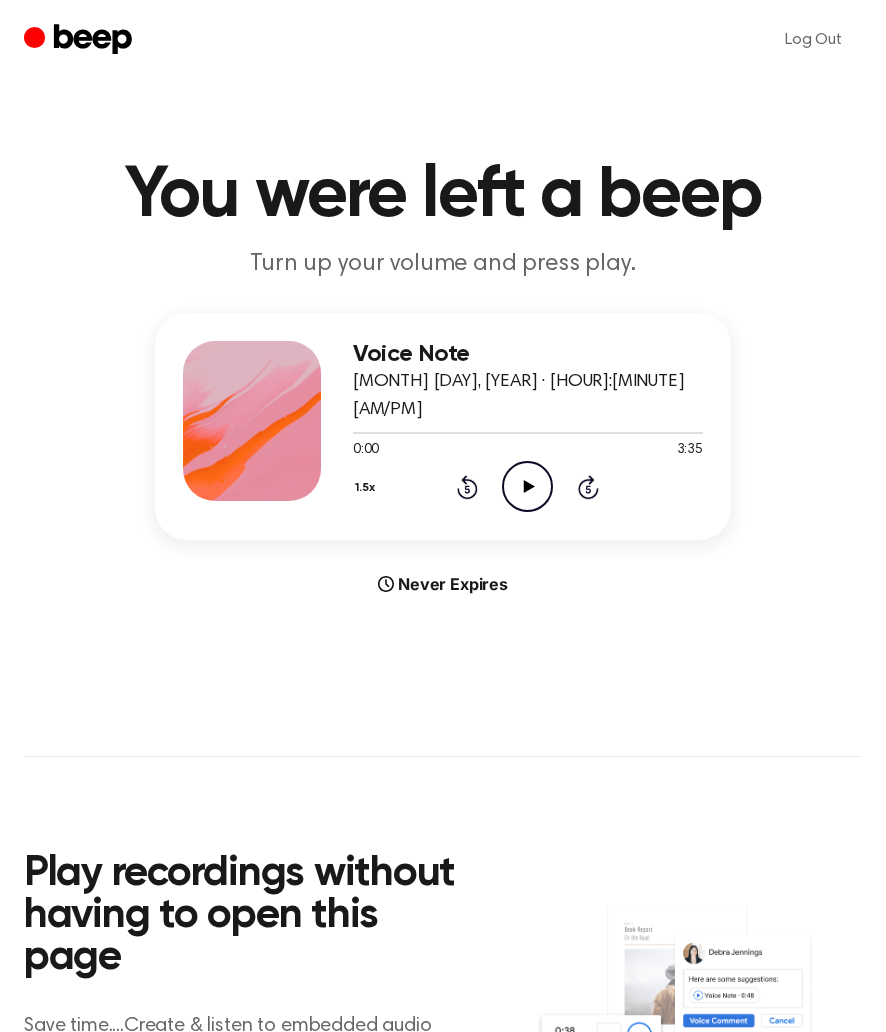 scroll, scrollTop: 0, scrollLeft: 0, axis: both 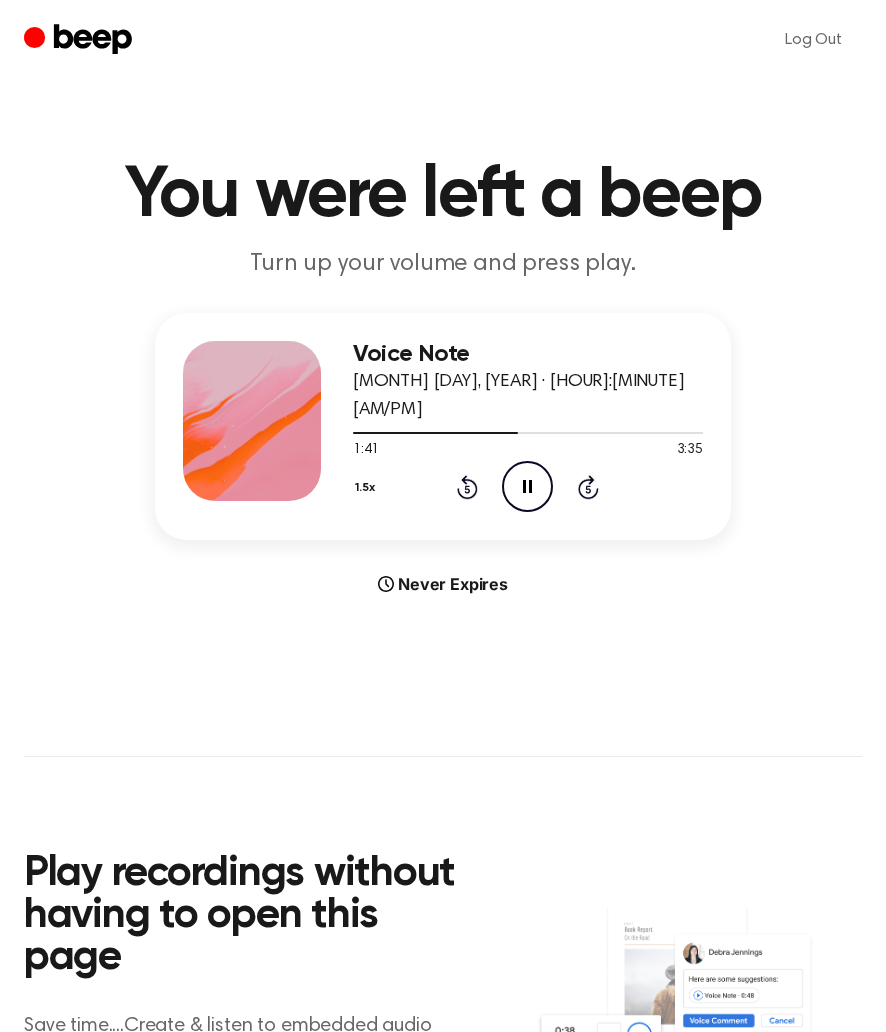 click 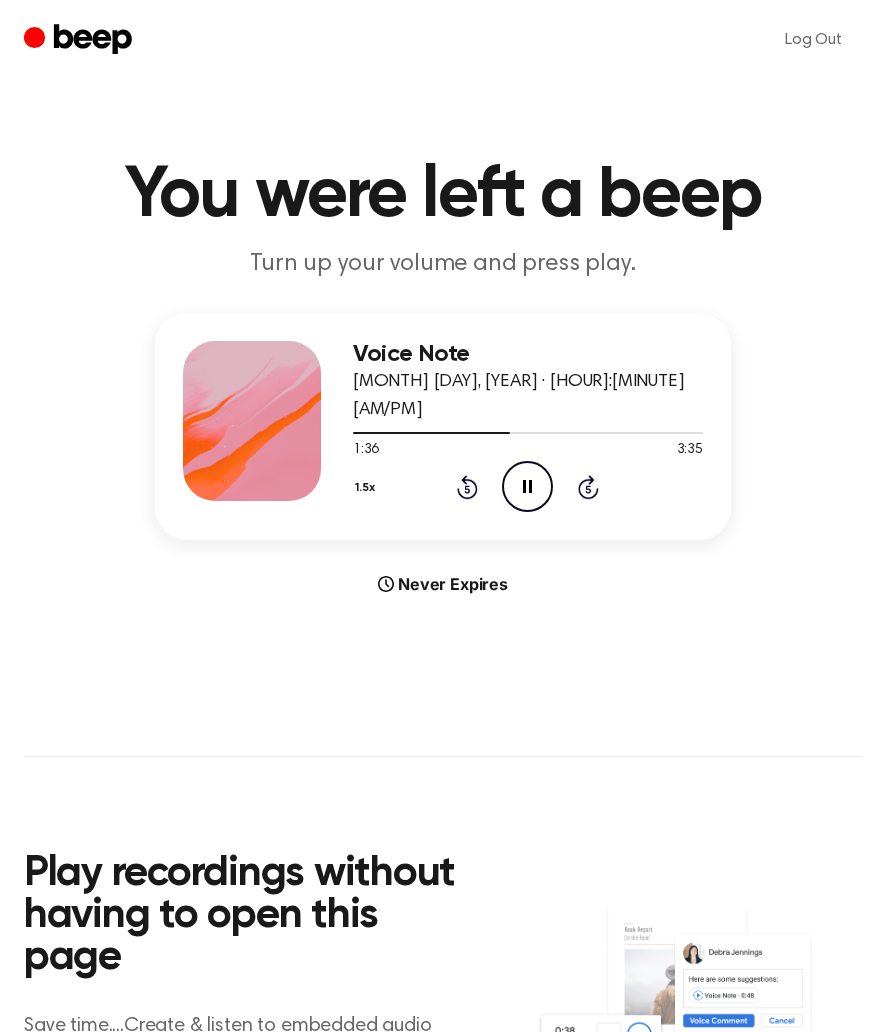 click 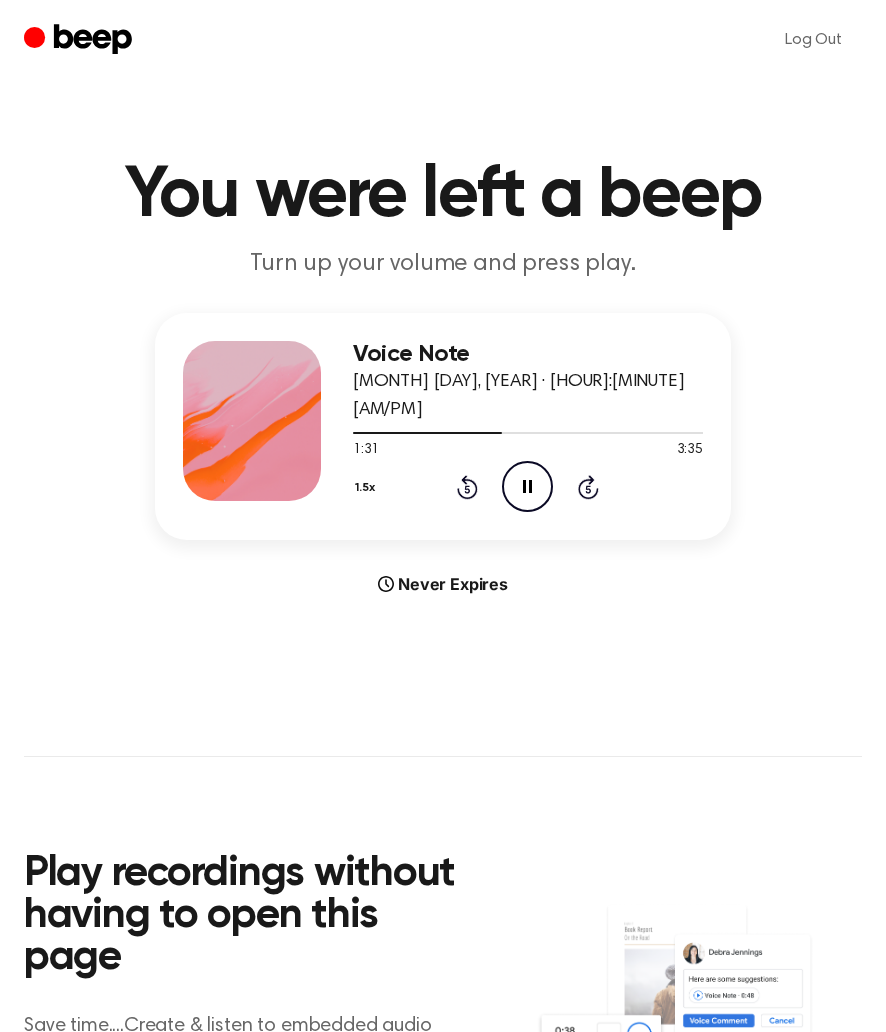 click on "Pause Audio" 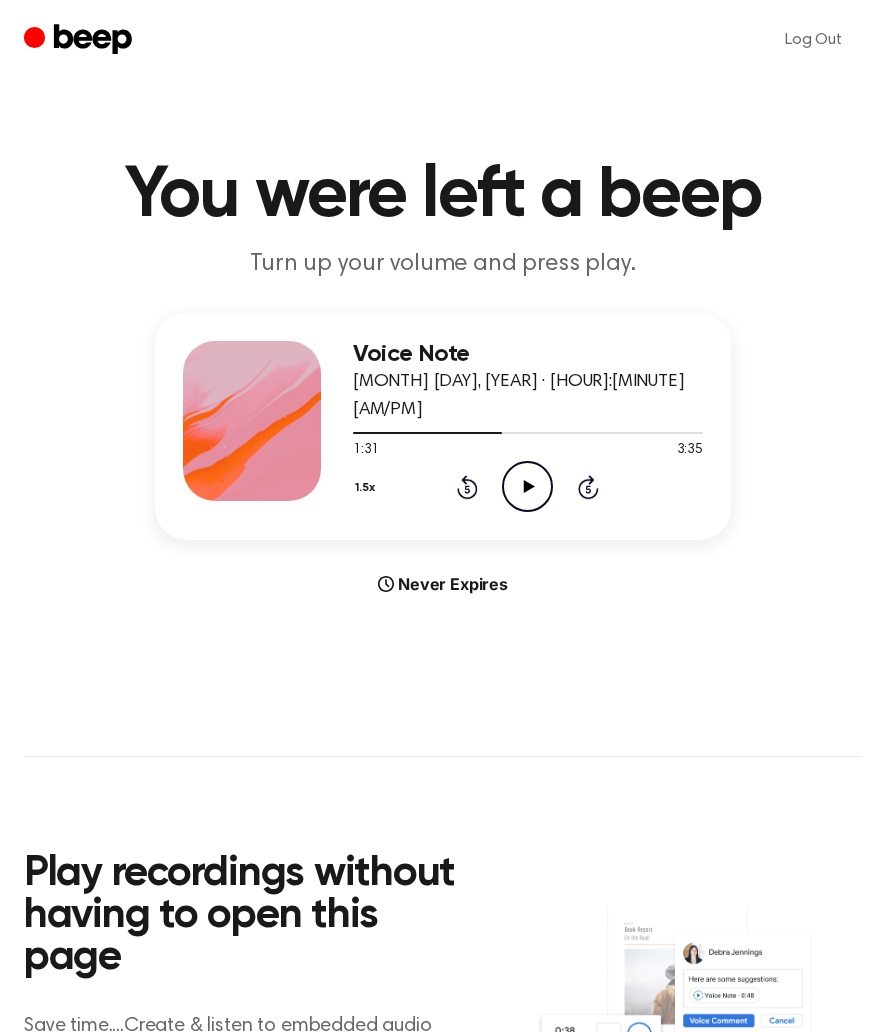 click on "1.5x Rewind 5 seconds Play Audio Skip 5 seconds" at bounding box center [528, 486] 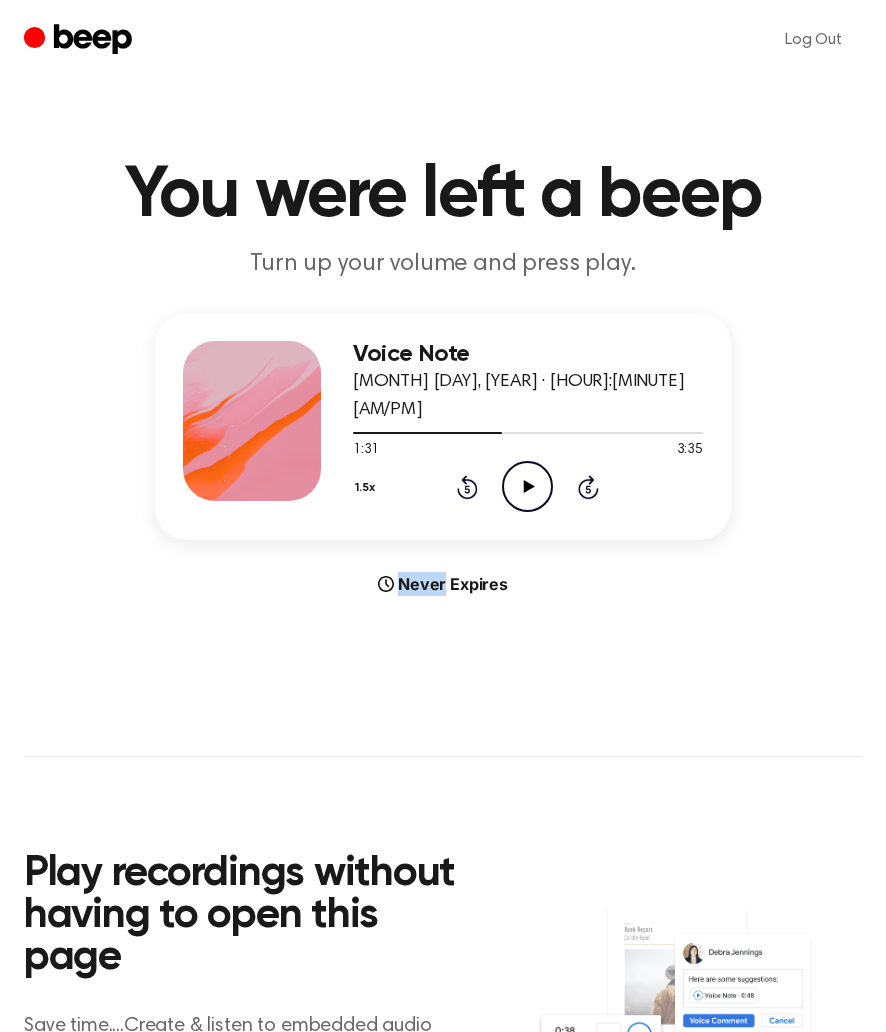 click on "Rewind 5 seconds" 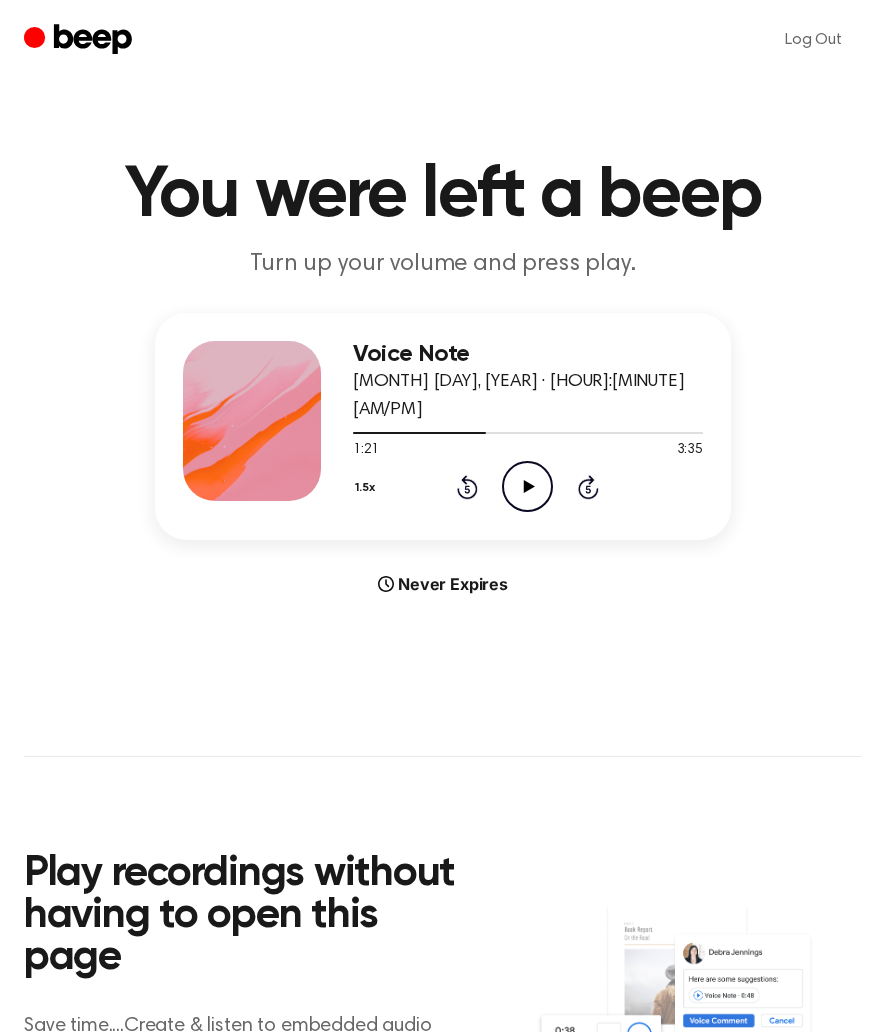 click on "Play Audio" 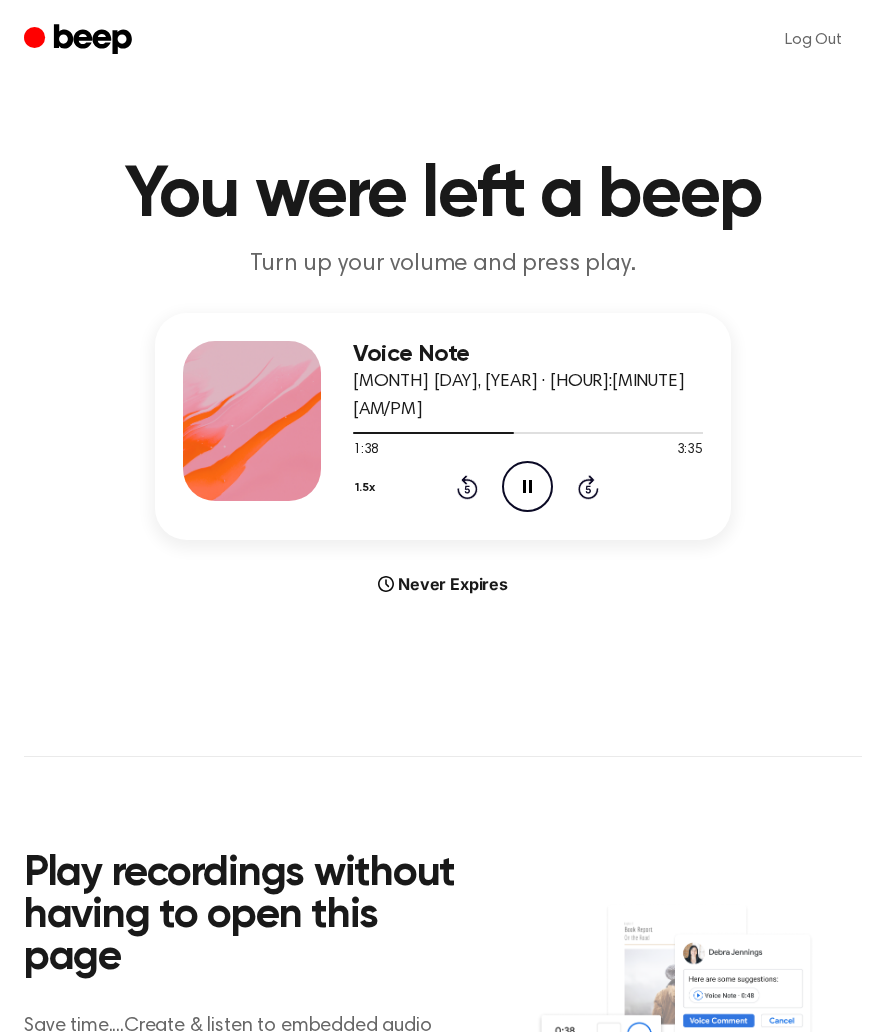 click 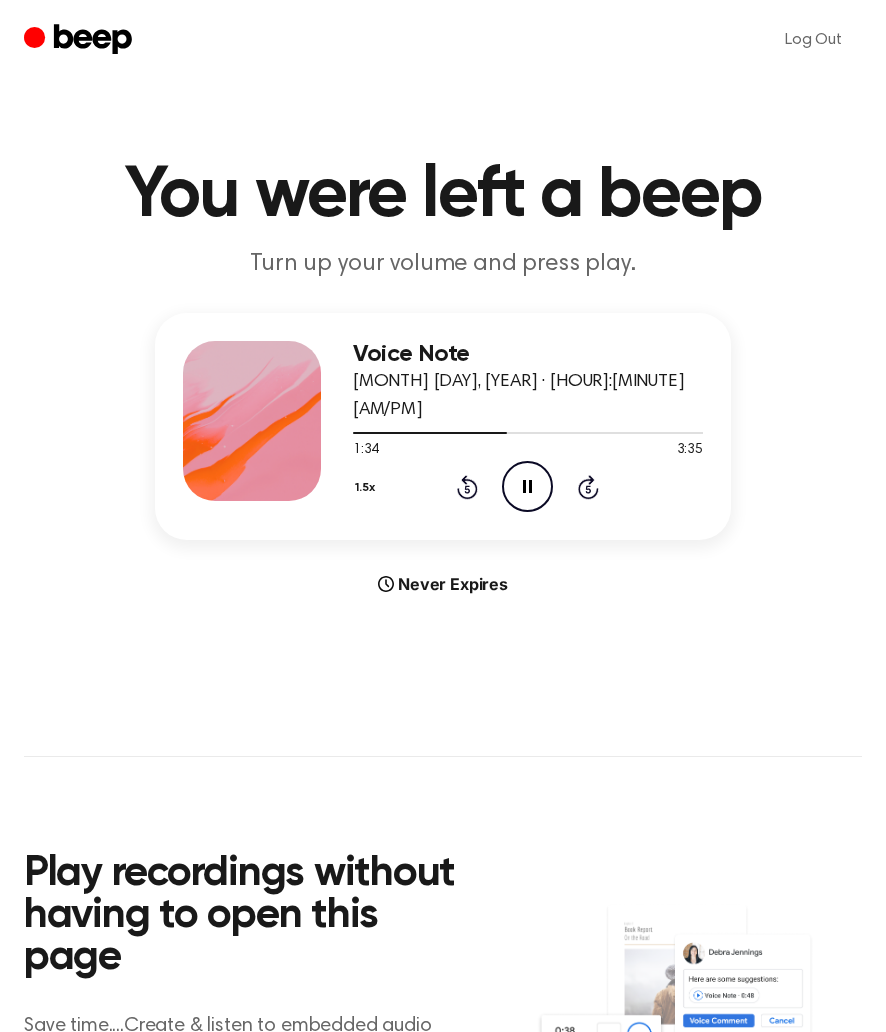 click 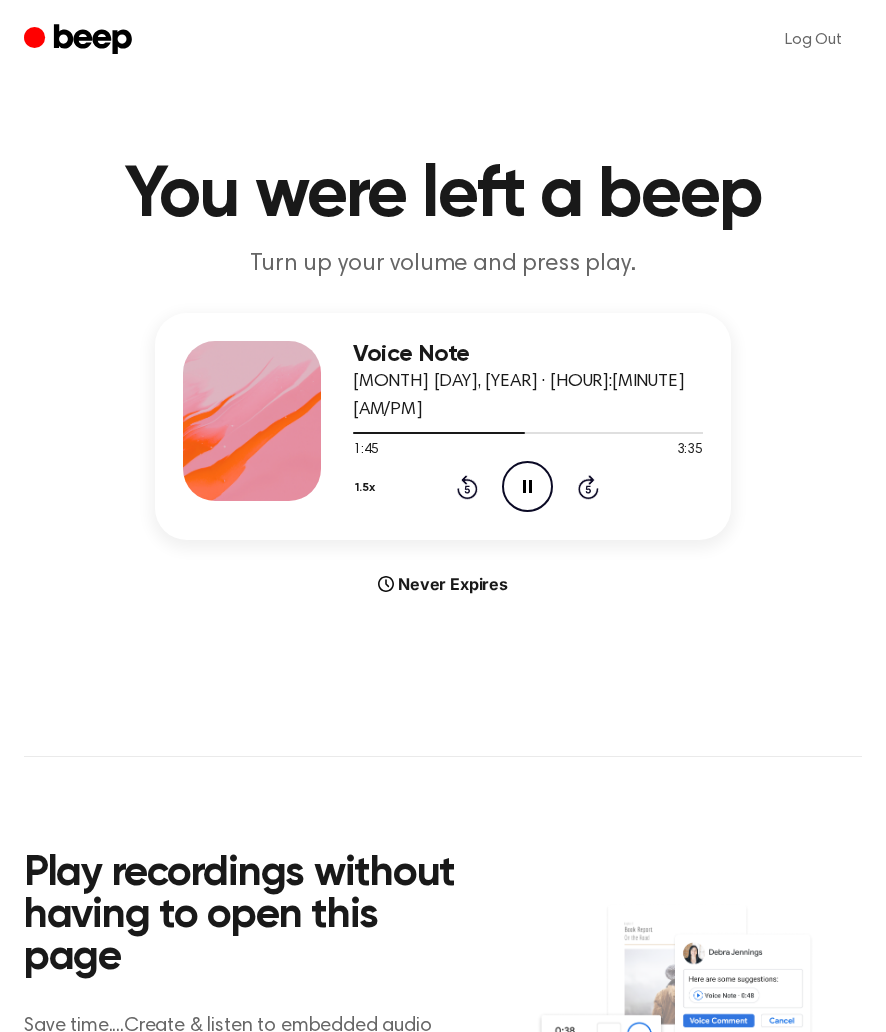 click on "Rewind 5 seconds" 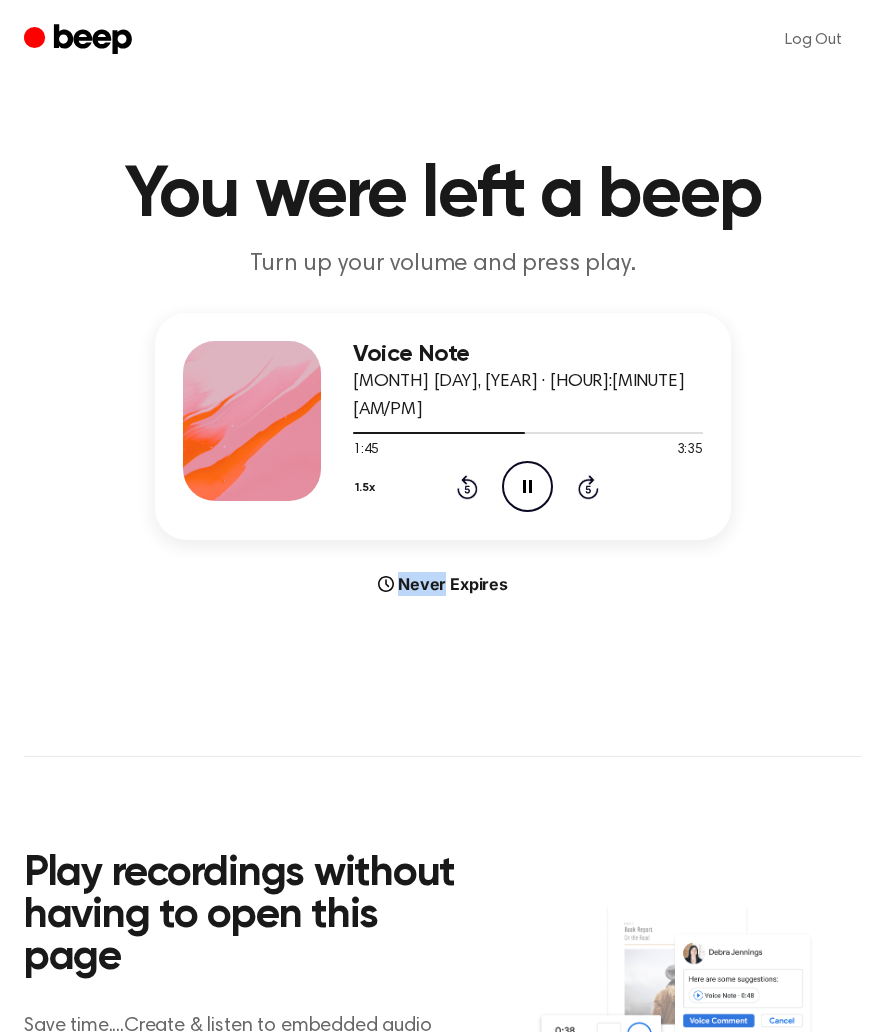 click on "Rewind 5 seconds" 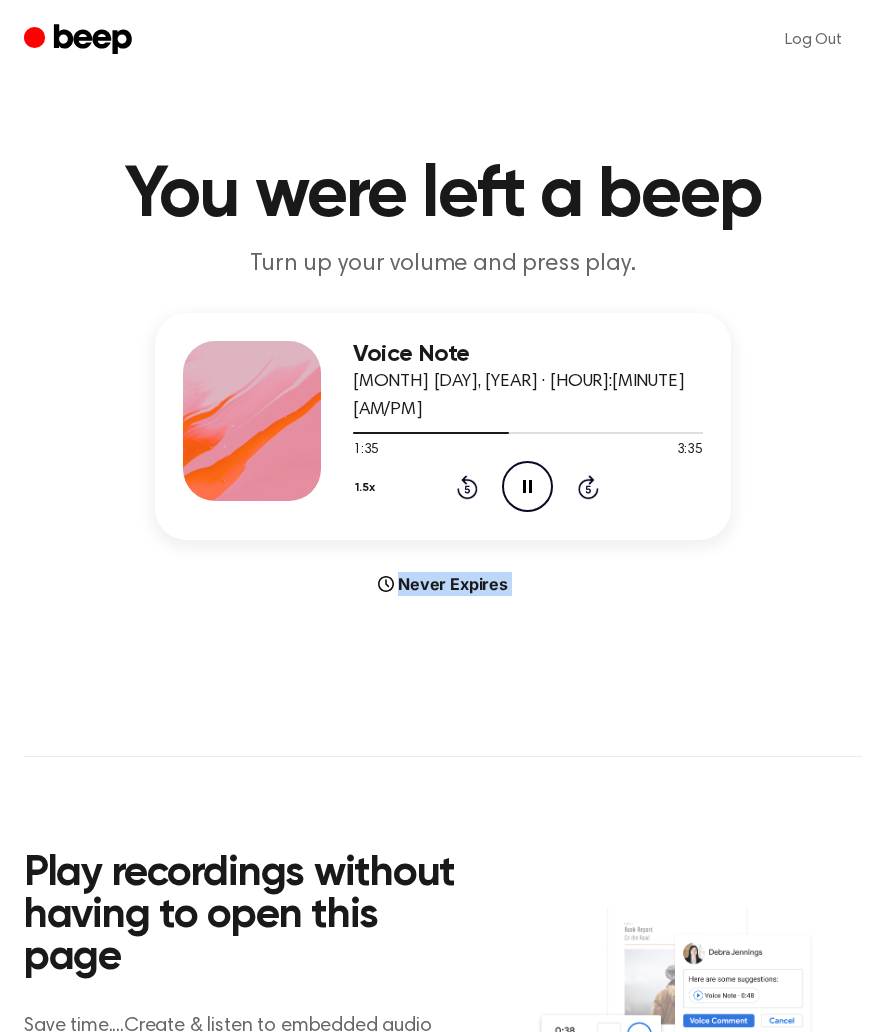 click on "Rewind 5 seconds" 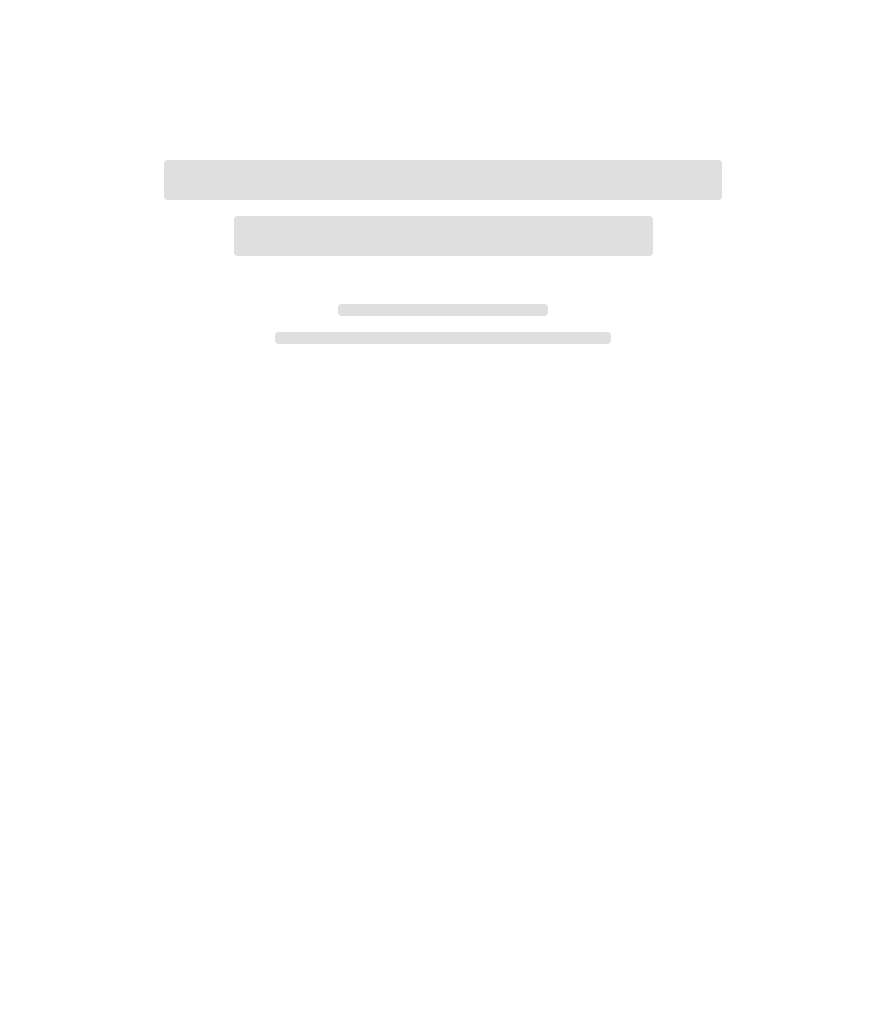 scroll, scrollTop: 0, scrollLeft: 0, axis: both 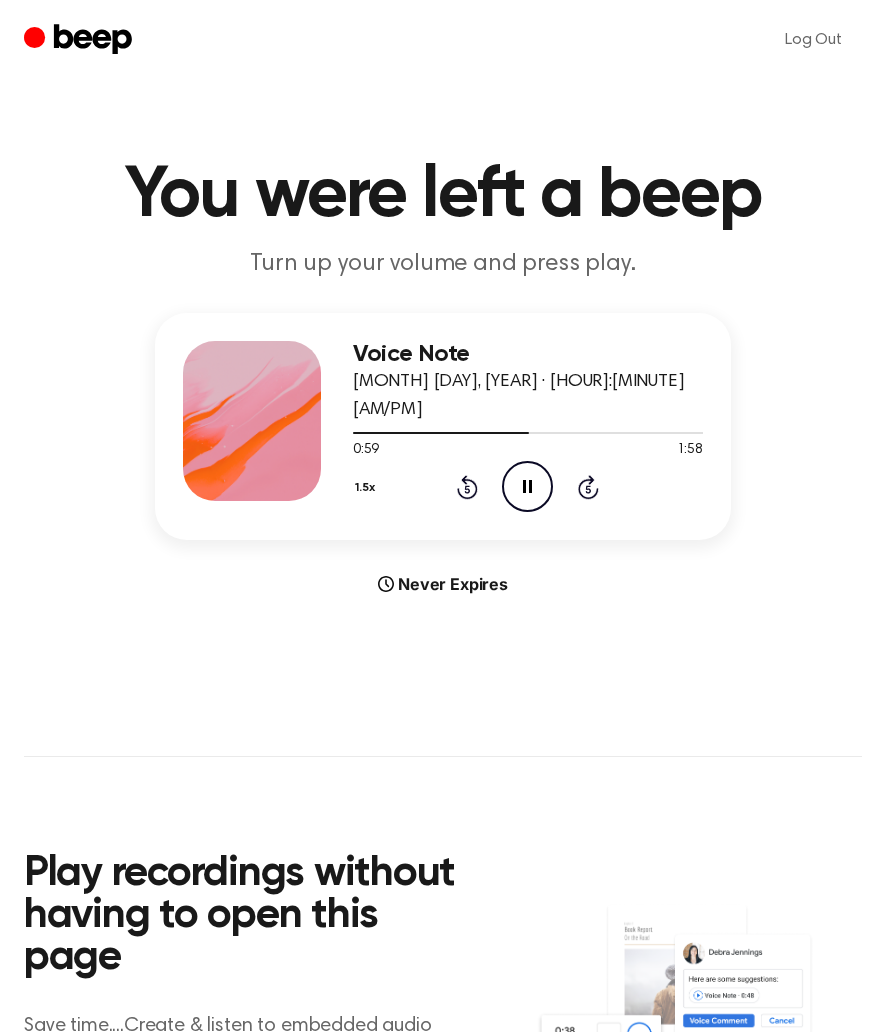 click on "Rewind 5 seconds" 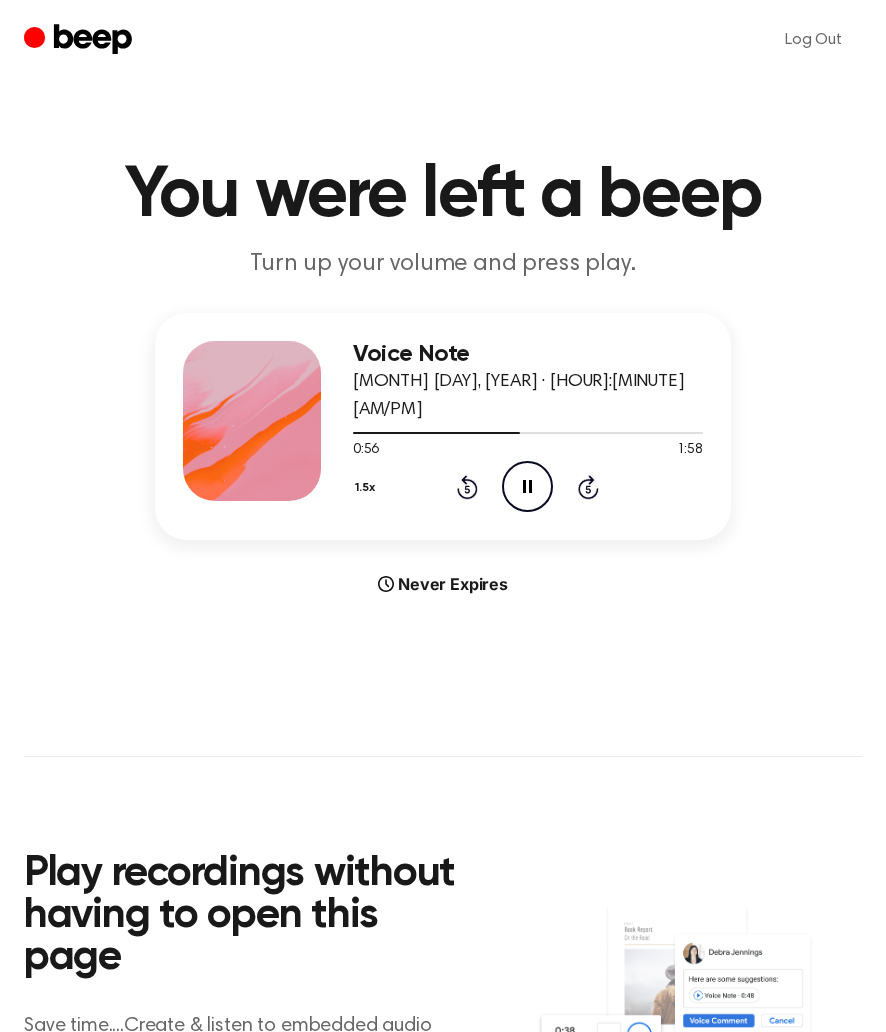 click on "Rewind 5 seconds" 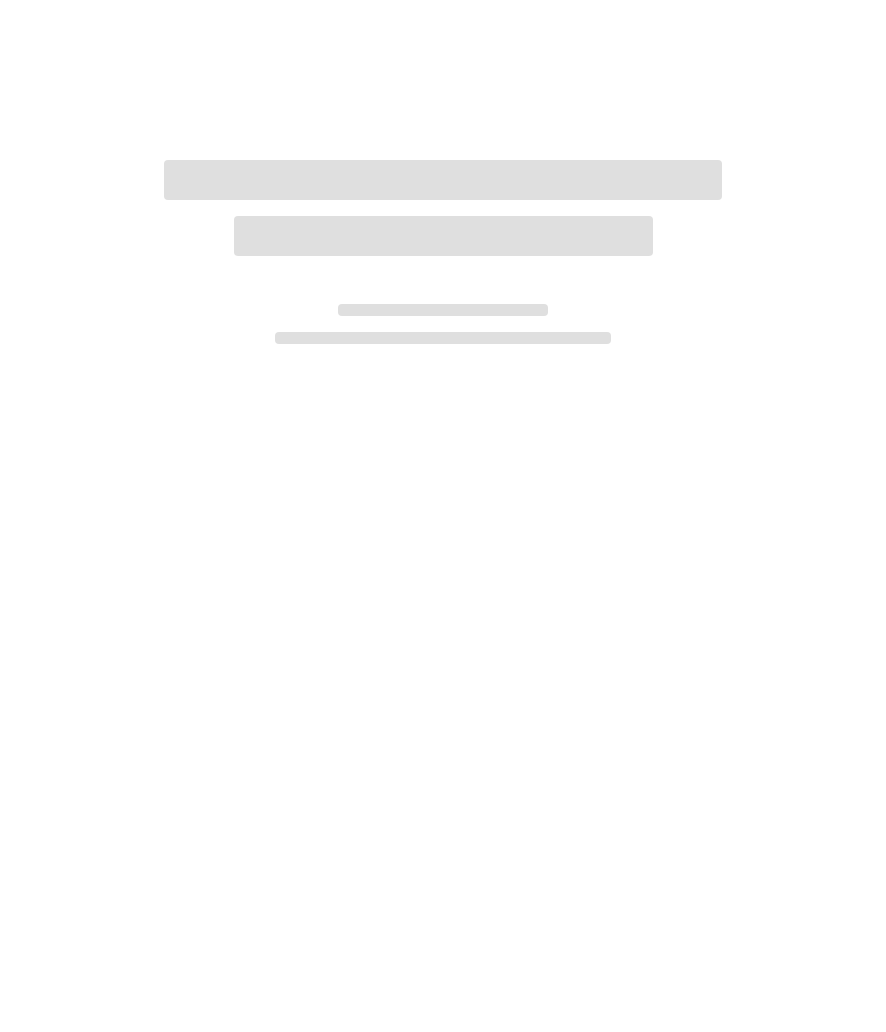 scroll, scrollTop: 0, scrollLeft: 0, axis: both 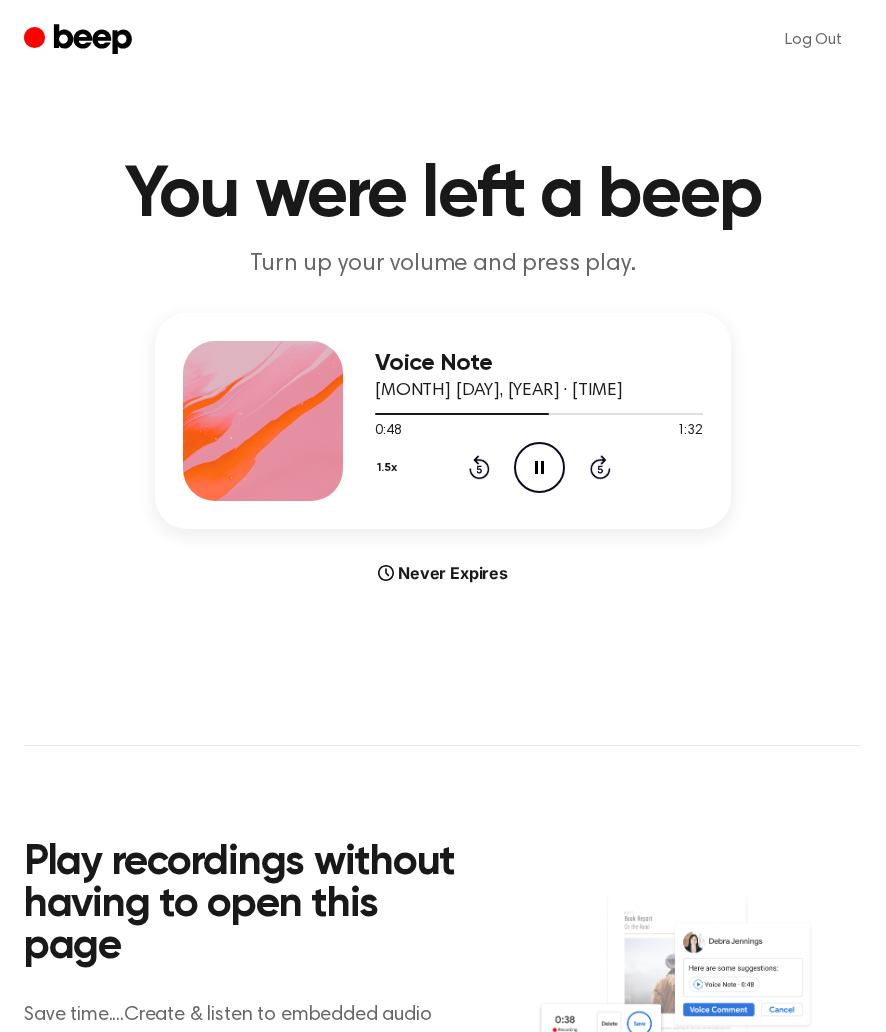 click on "1.5x Rewind 5 seconds Pause Audio Skip 5 seconds" at bounding box center [539, 467] 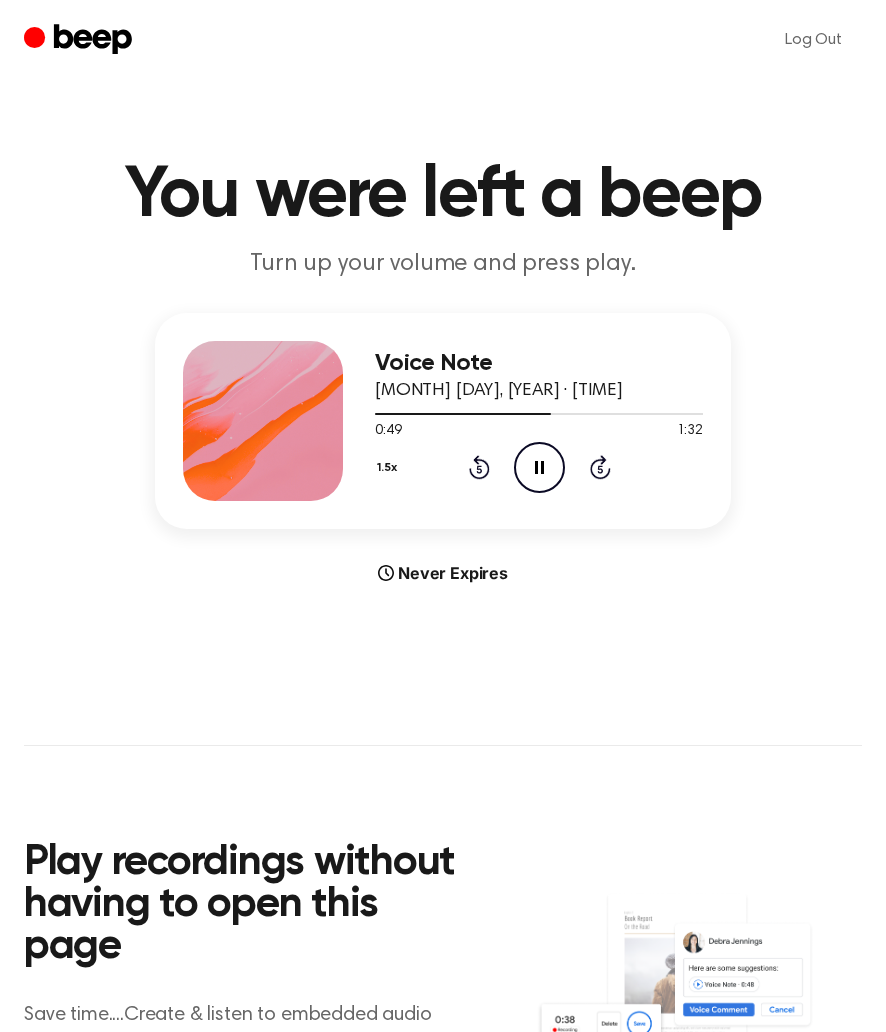 click 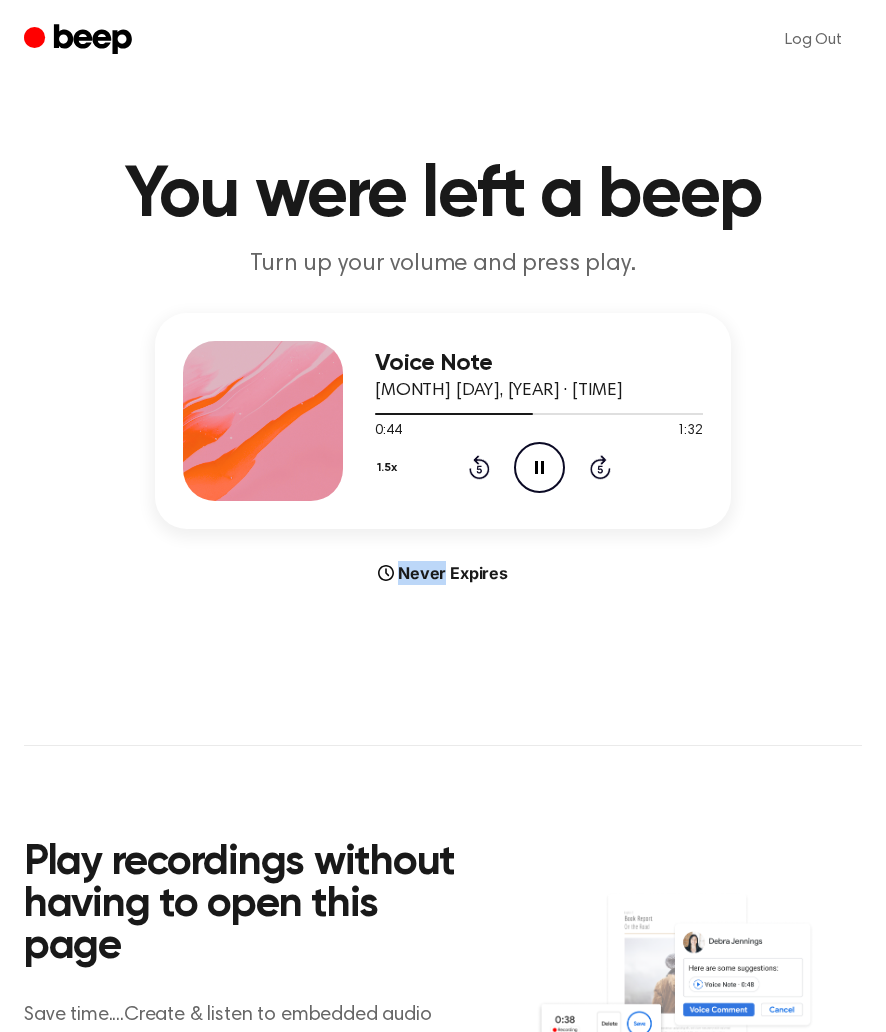 click 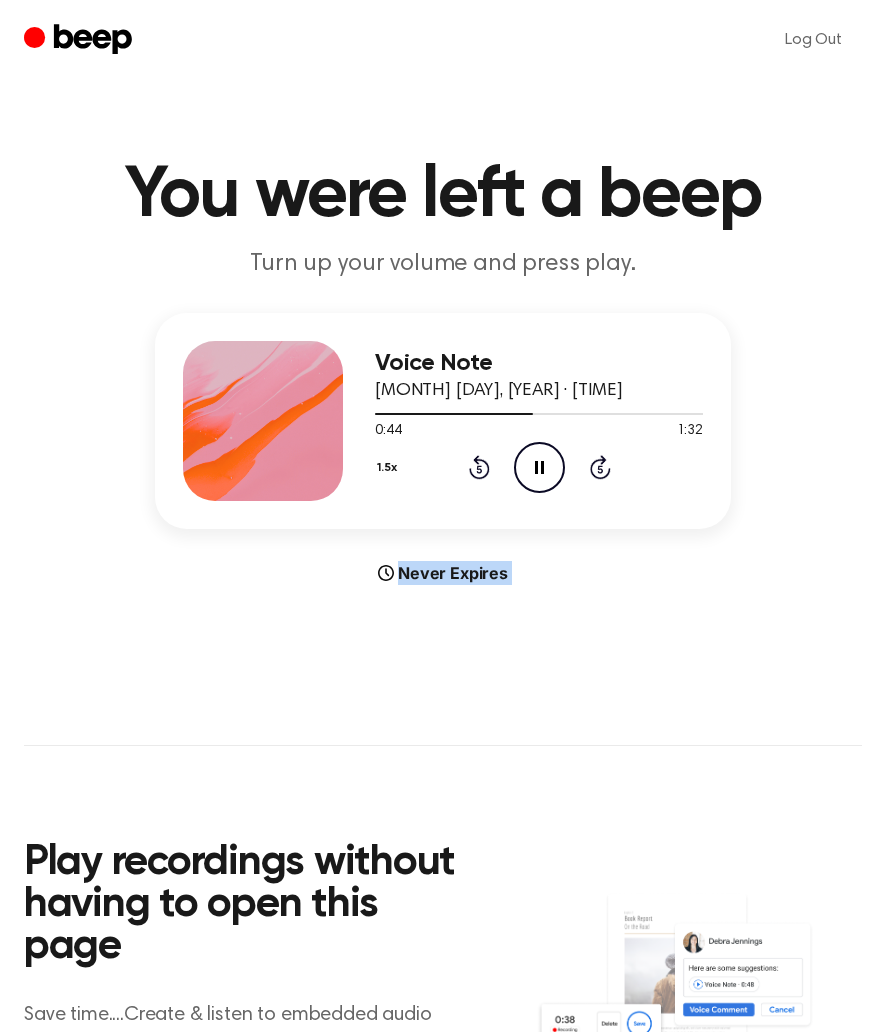 click 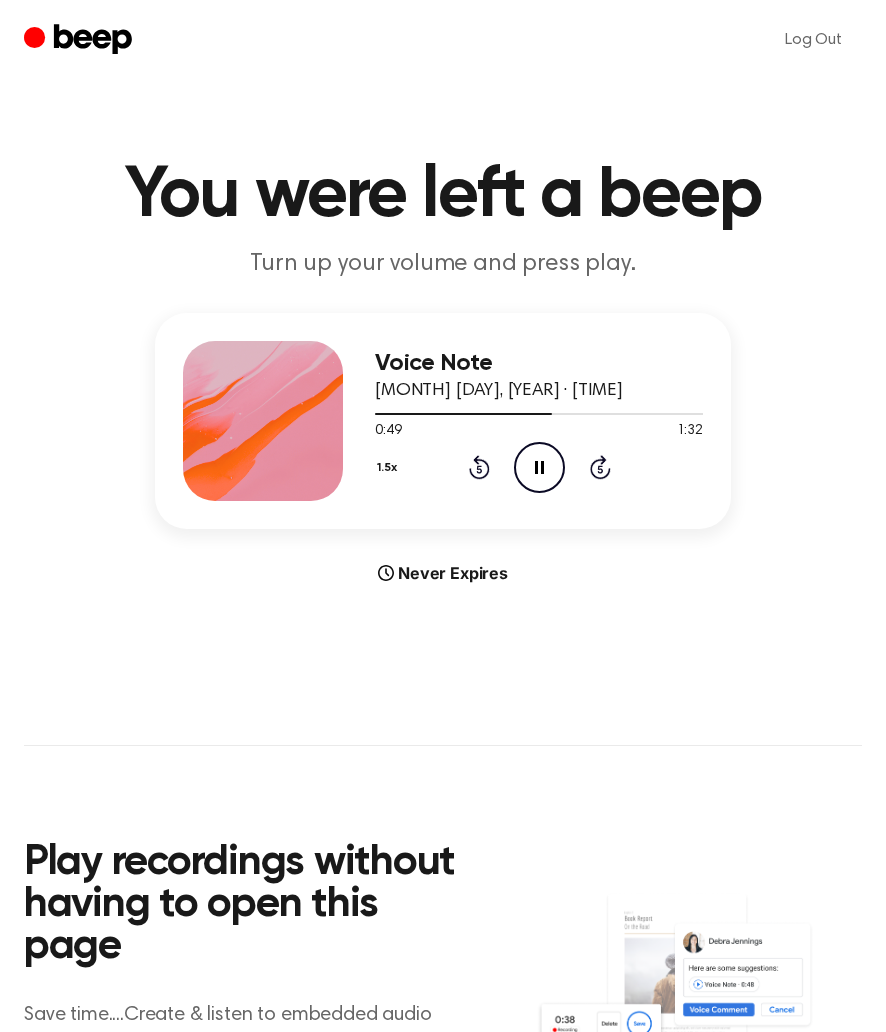 click on "Rewind 5 seconds" 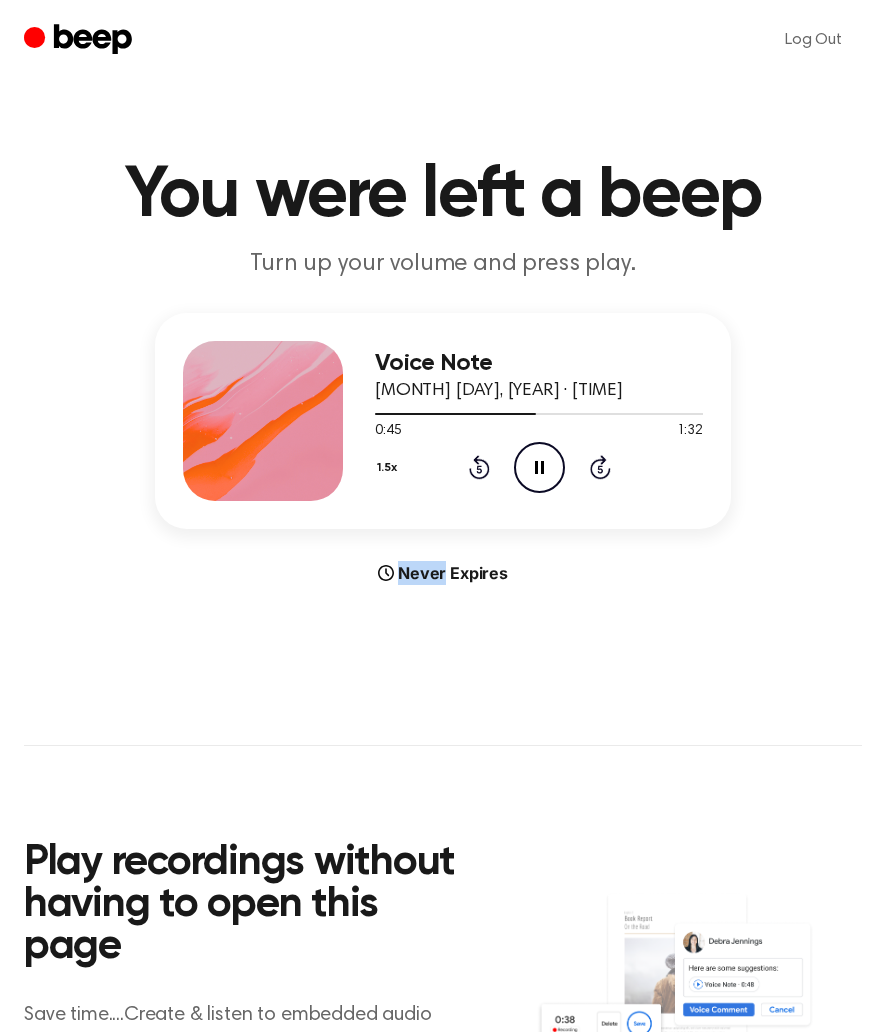 click on "Rewind 5 seconds" 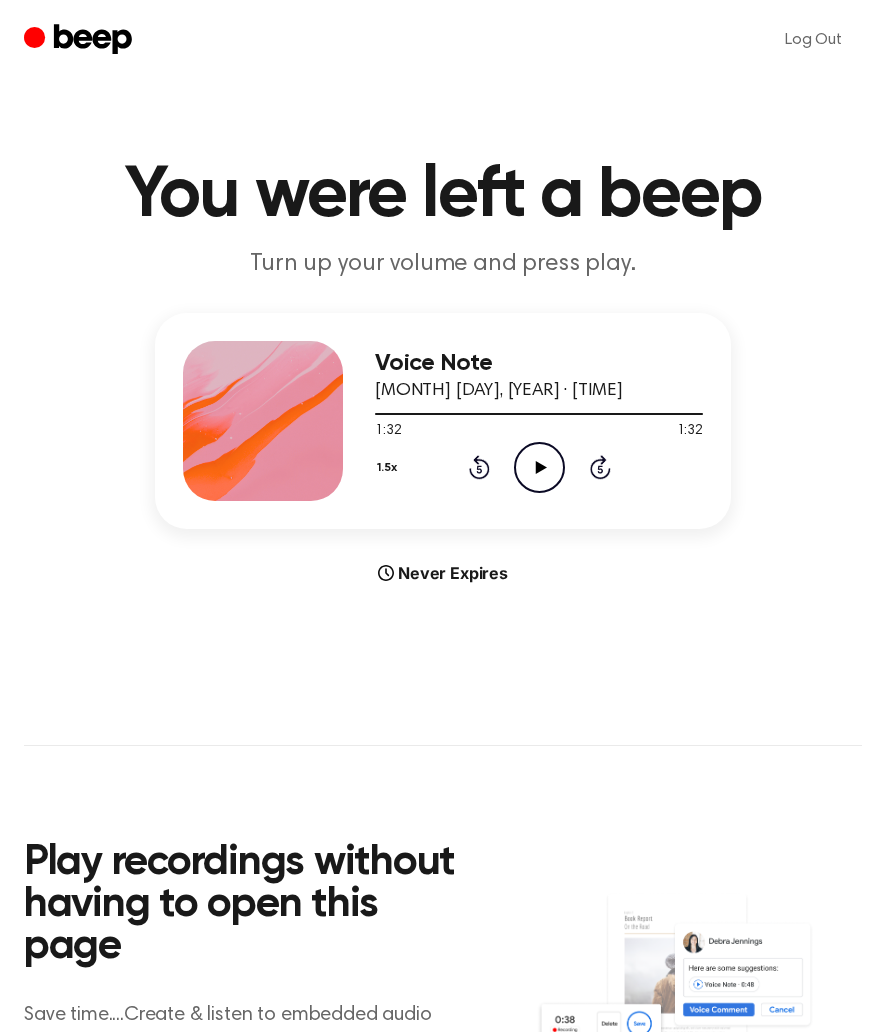 click on "Rewind 5 seconds" 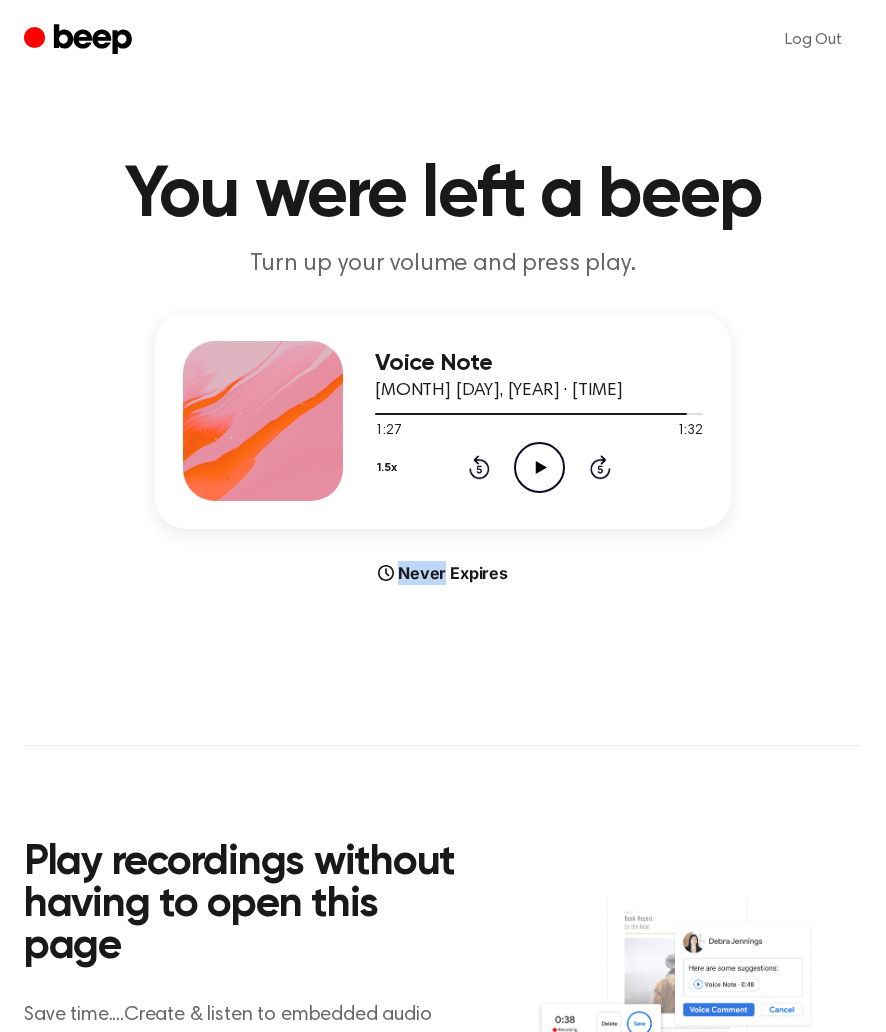 click on "Rewind 5 seconds" 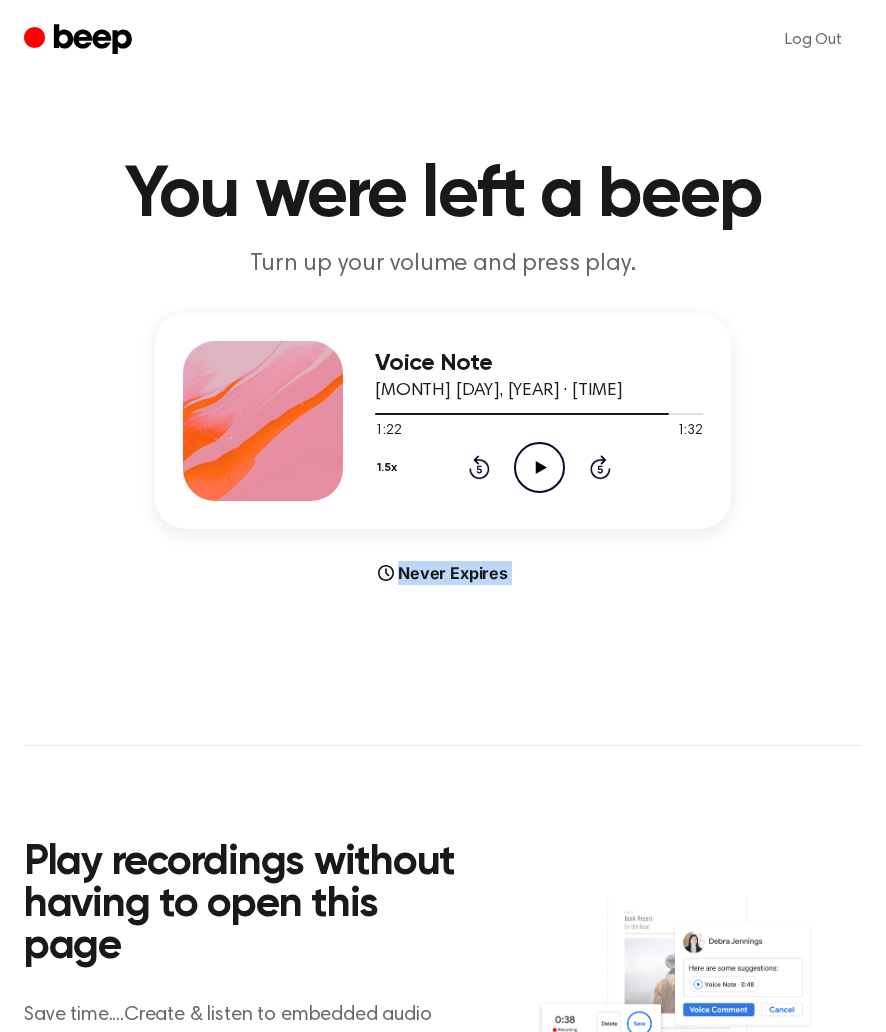 click on "Rewind 5 seconds" 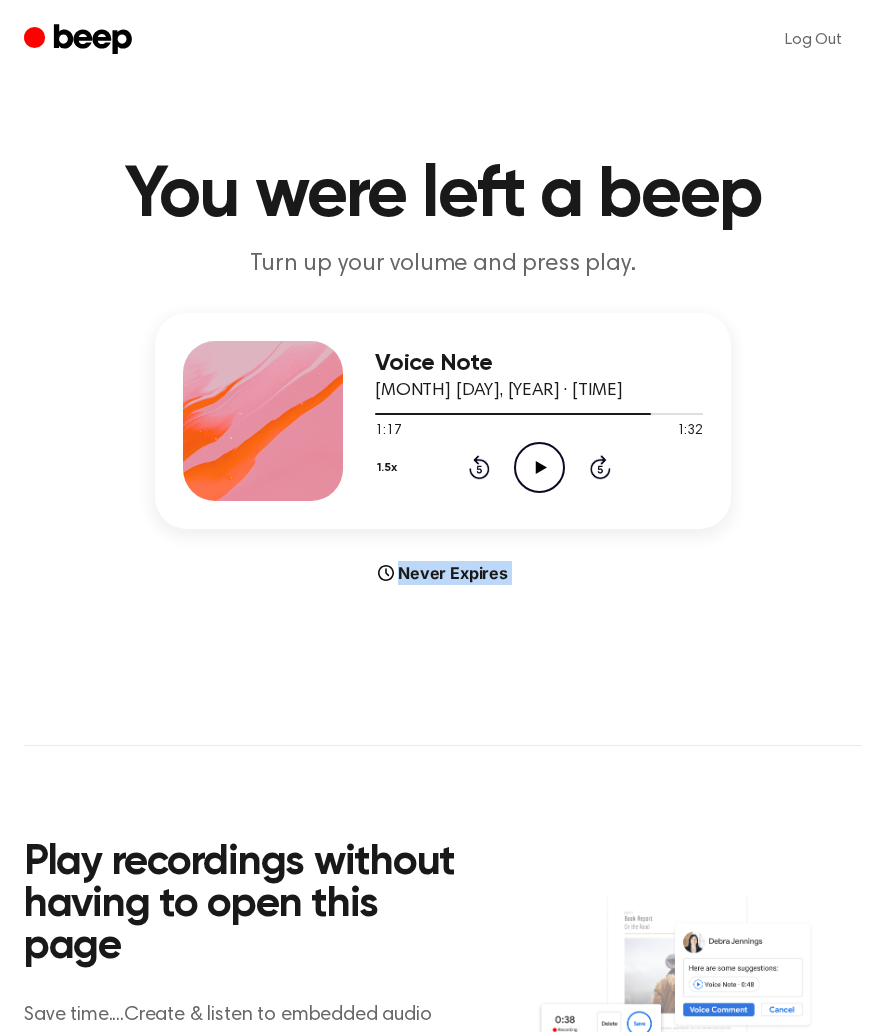 click on "Rewind 5 seconds" 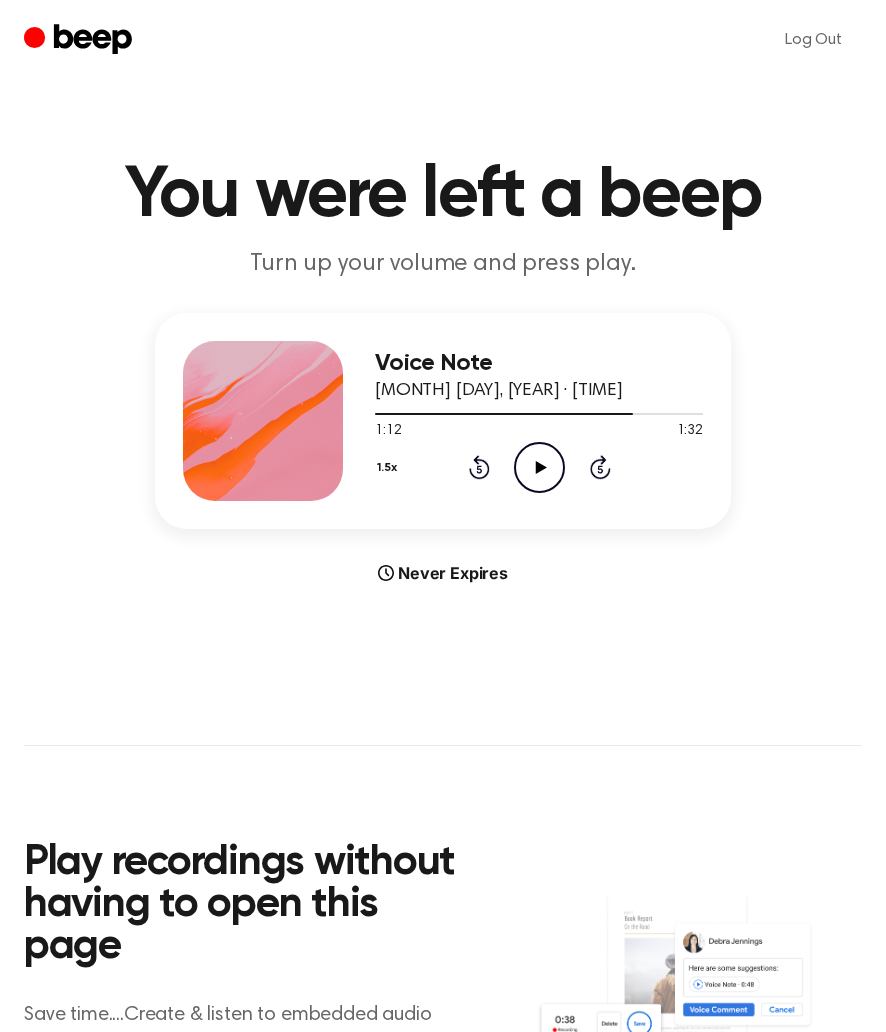 click on "Play Audio" 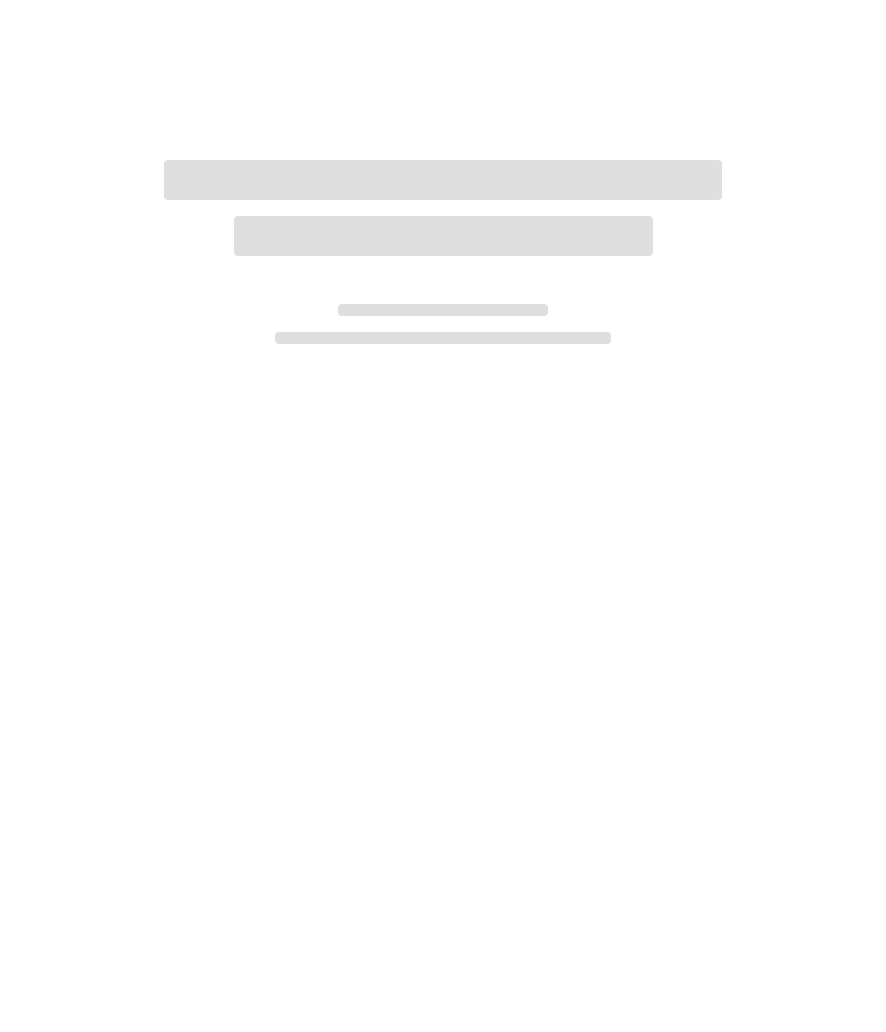 scroll, scrollTop: 0, scrollLeft: 0, axis: both 